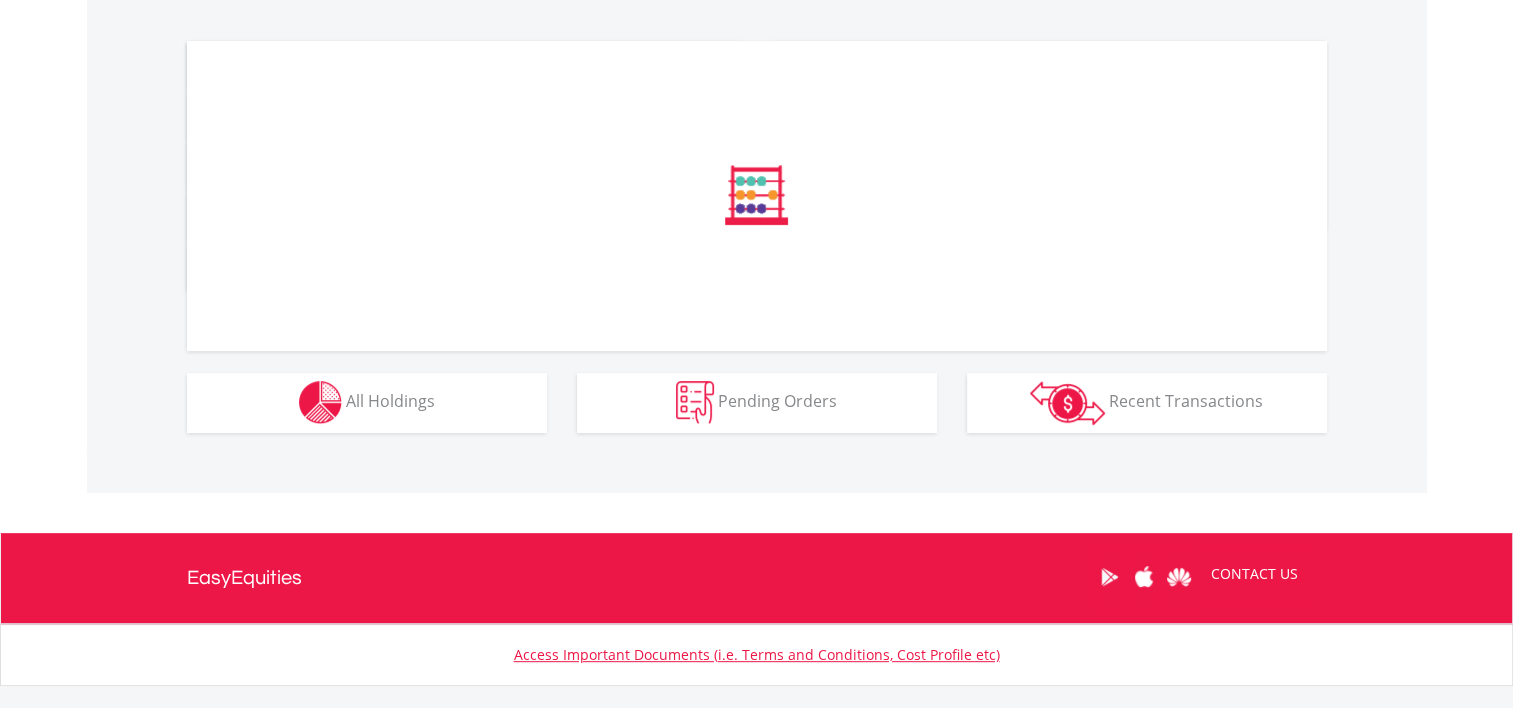 scroll, scrollTop: 640, scrollLeft: 0, axis: vertical 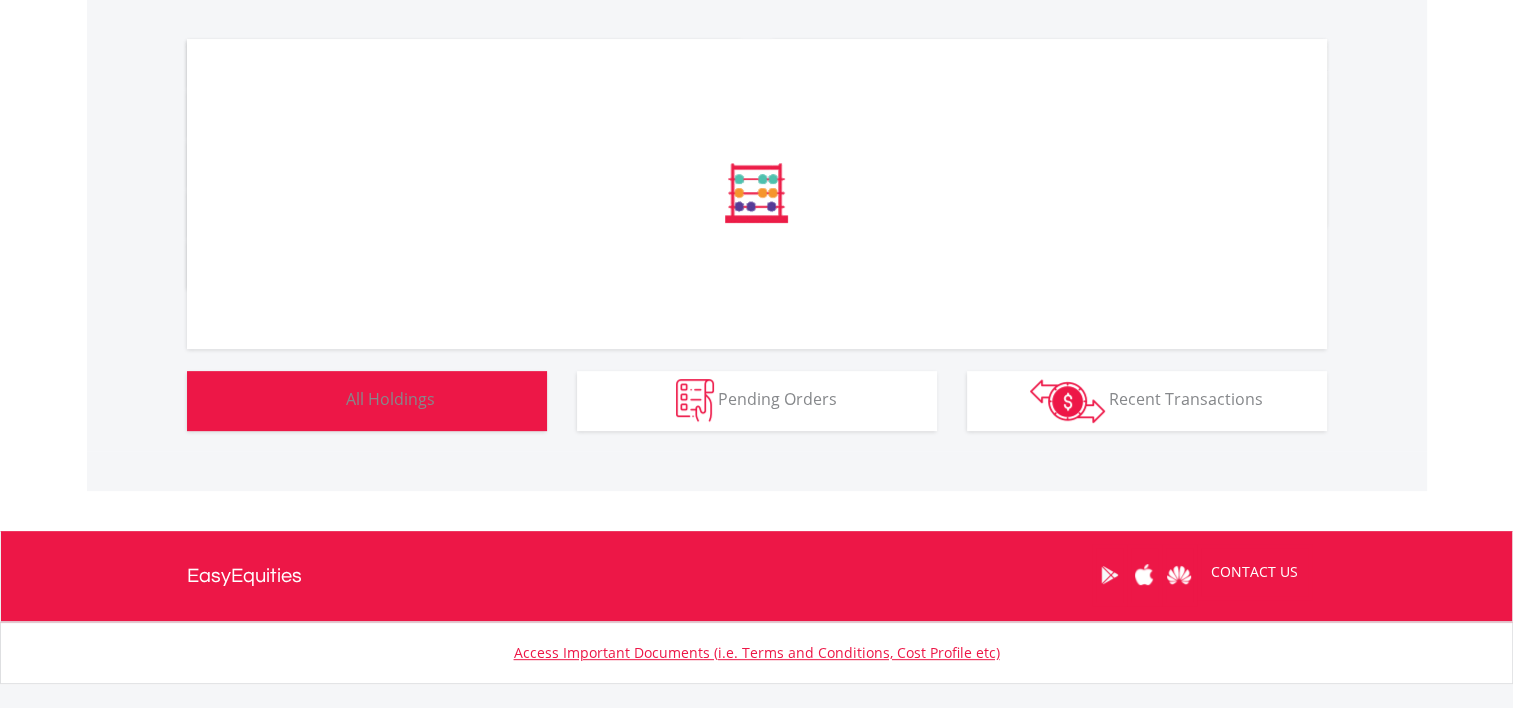 click on "All Holdings" at bounding box center (390, 399) 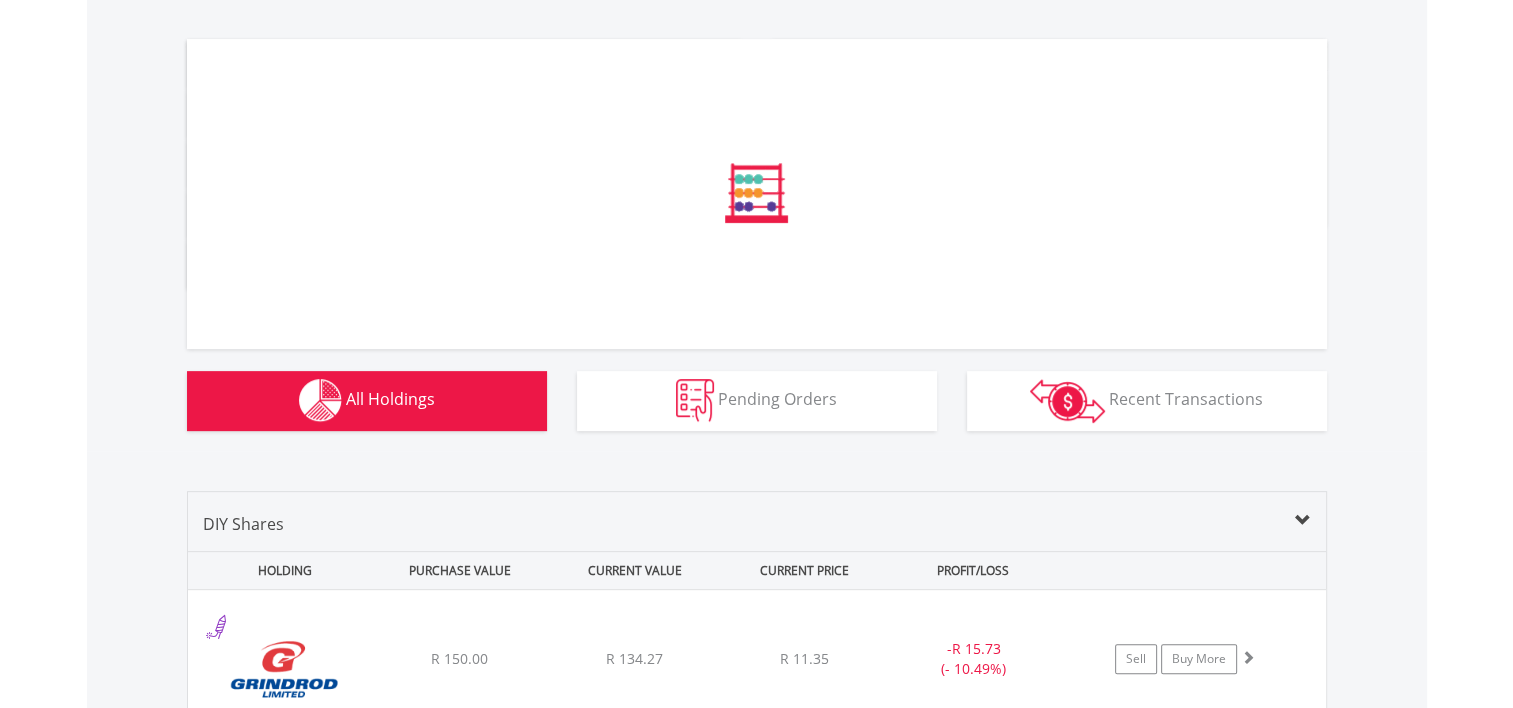 click on "Value View
Share View
DIY Shares
HOLDING
PURCHASE VALUE
CURRENT VALUE
CURRENT PRICE
PROFIT/LOSS
﻿
Grindrod Limited
R 150.00
R 134.27
R 11.35
-  R 15.73 (- 10.49%)
Buy More" at bounding box center (757, 750) 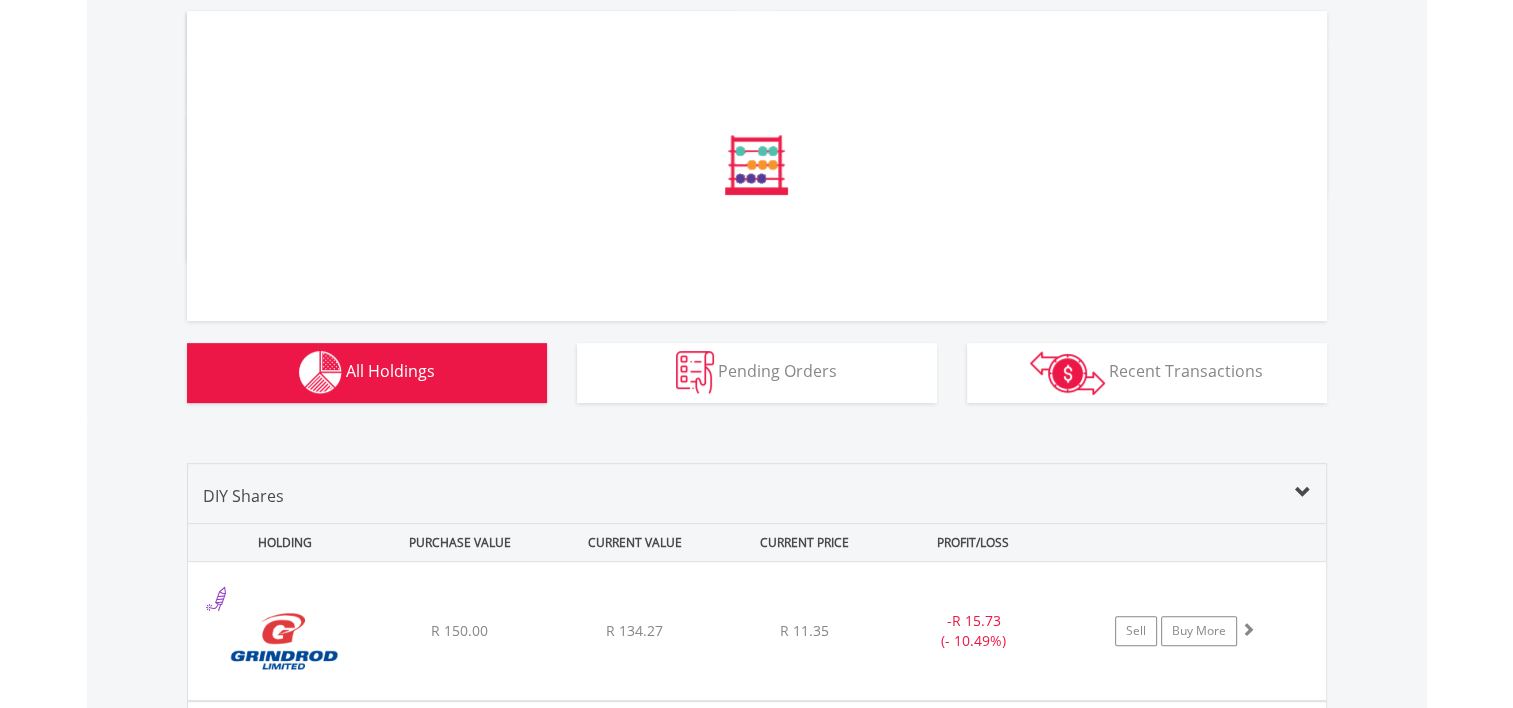 scroll, scrollTop: 660, scrollLeft: 0, axis: vertical 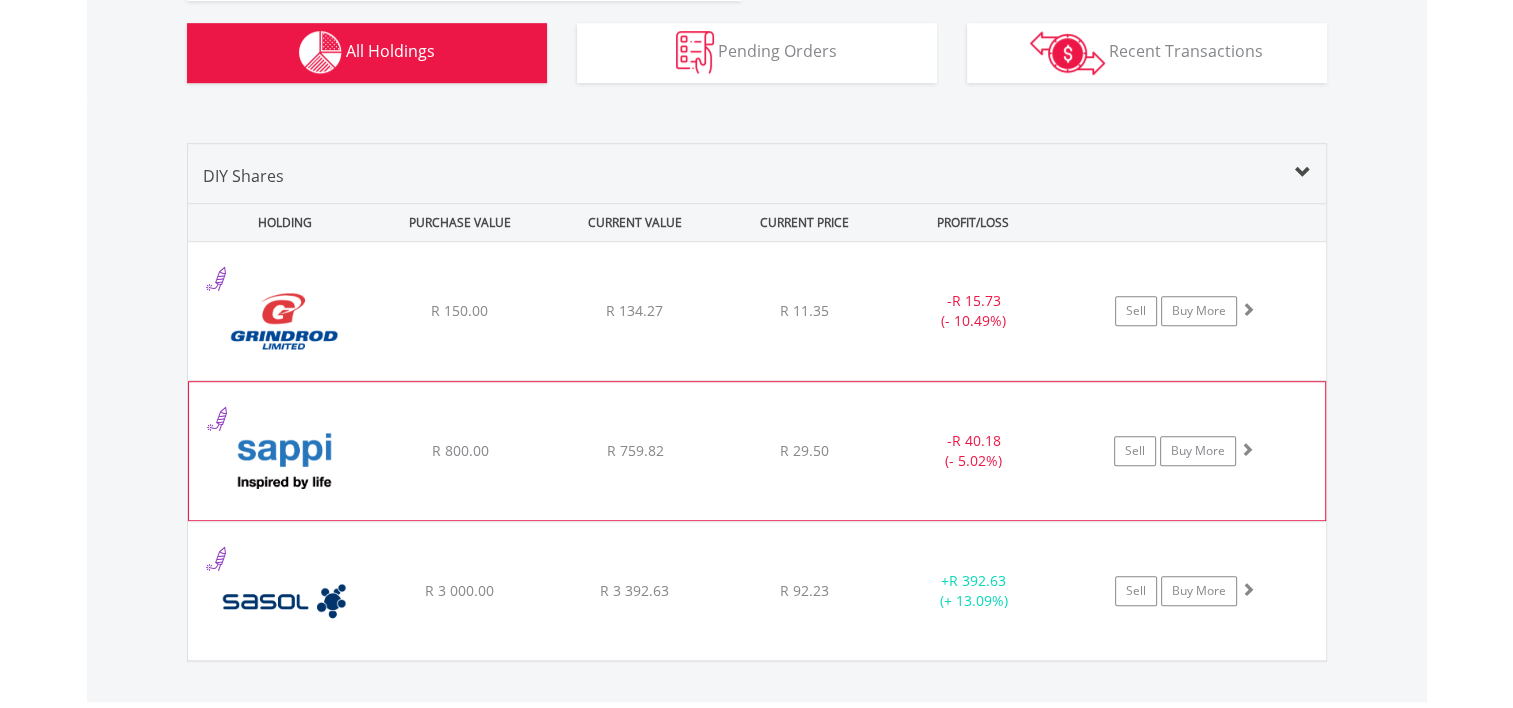 click on "﻿
Sappi Limited
R 800.00
R 759.82
R 29.50
-  R 40.18 (- 5.02%)
Sell
Buy More" at bounding box center [757, 311] 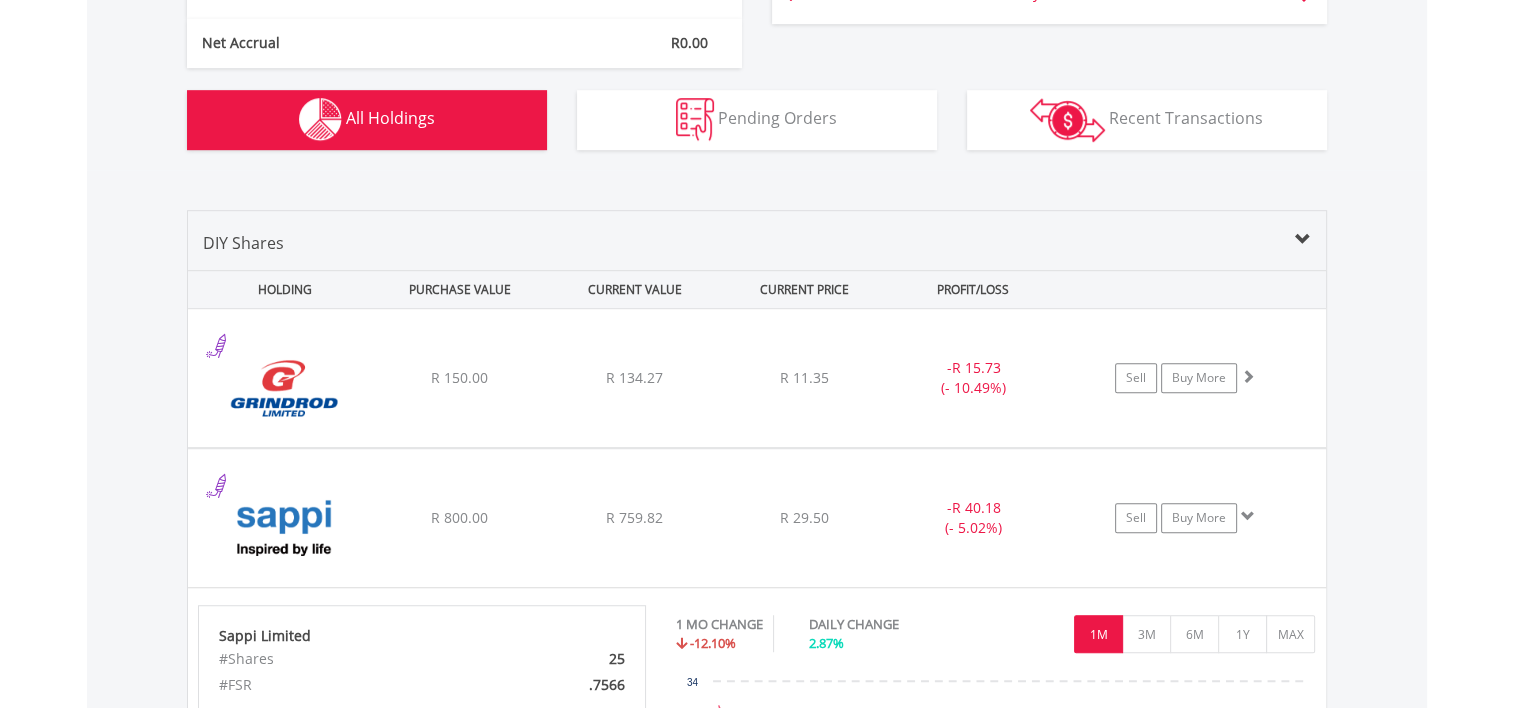 scroll, scrollTop: 1180, scrollLeft: 0, axis: vertical 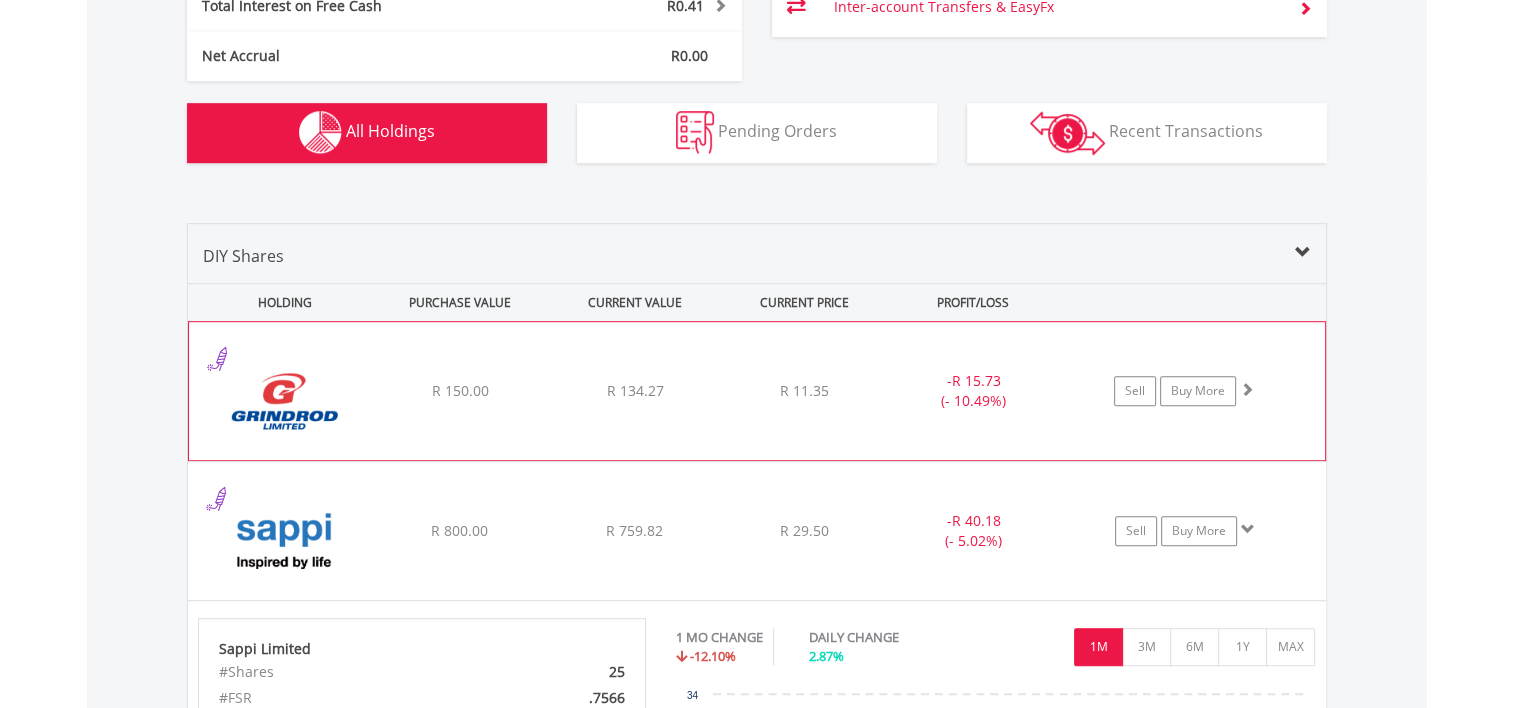 click on "﻿
Grindrod Limited
R 150.00
R 134.27
R 11.35
-  R 15.73 (- 10.49%)
Sell
Buy More" at bounding box center (757, 391) 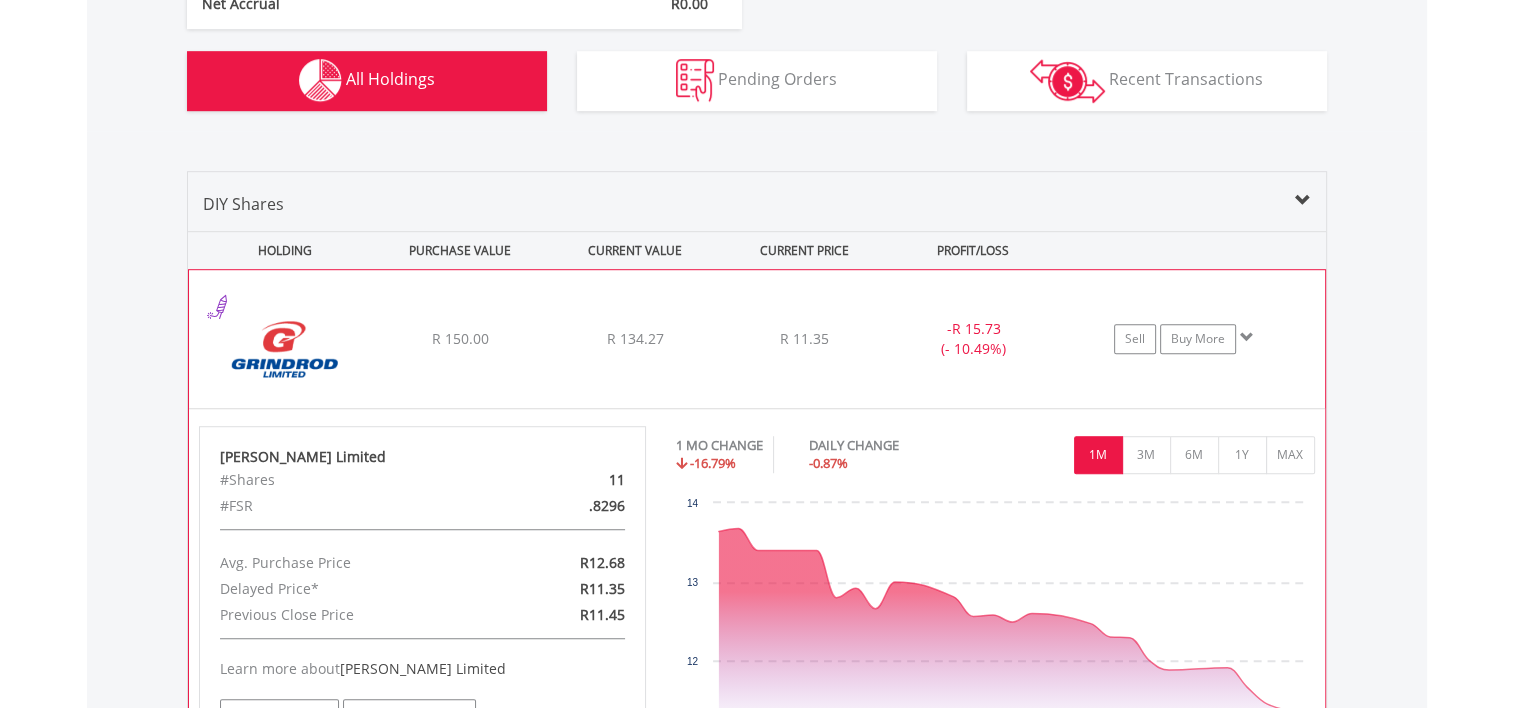 scroll, scrollTop: 1220, scrollLeft: 0, axis: vertical 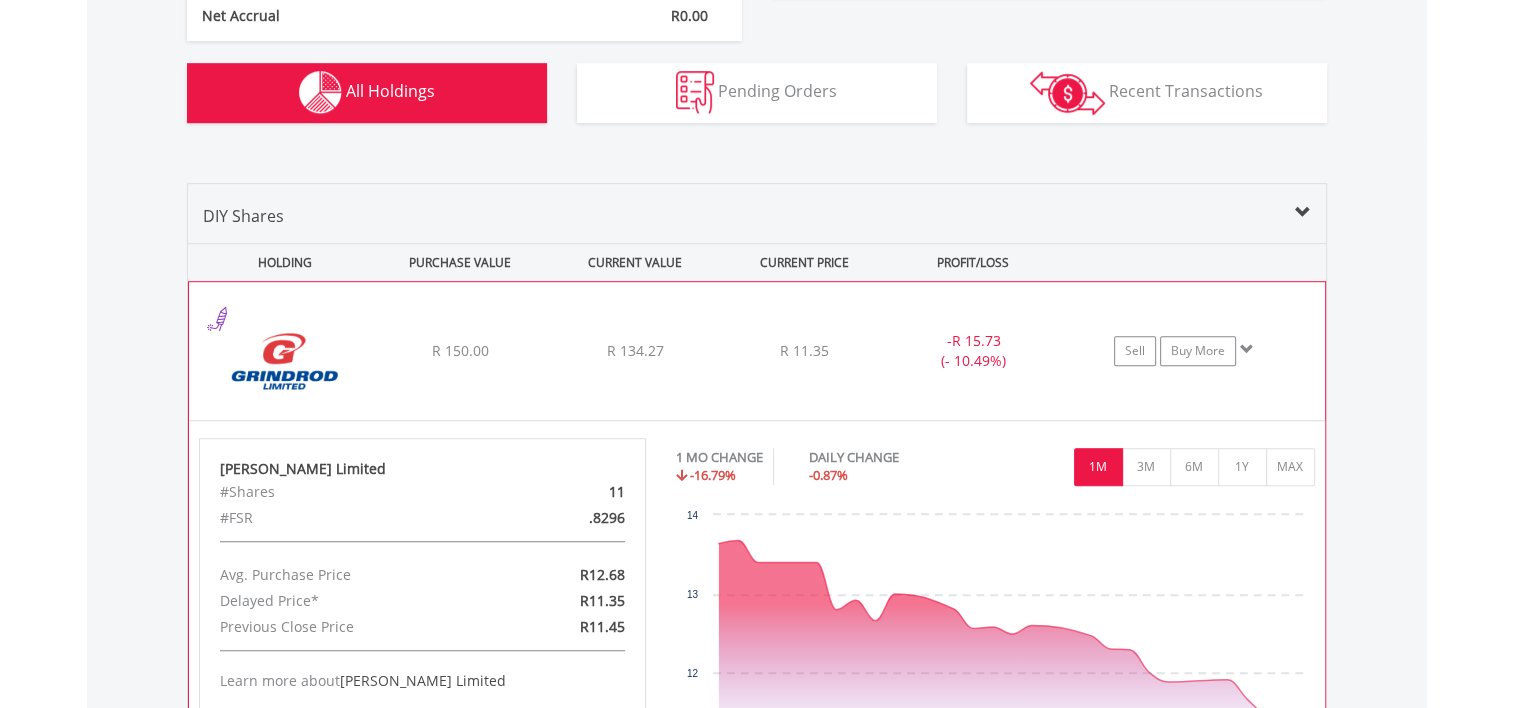 click at bounding box center [1247, 349] 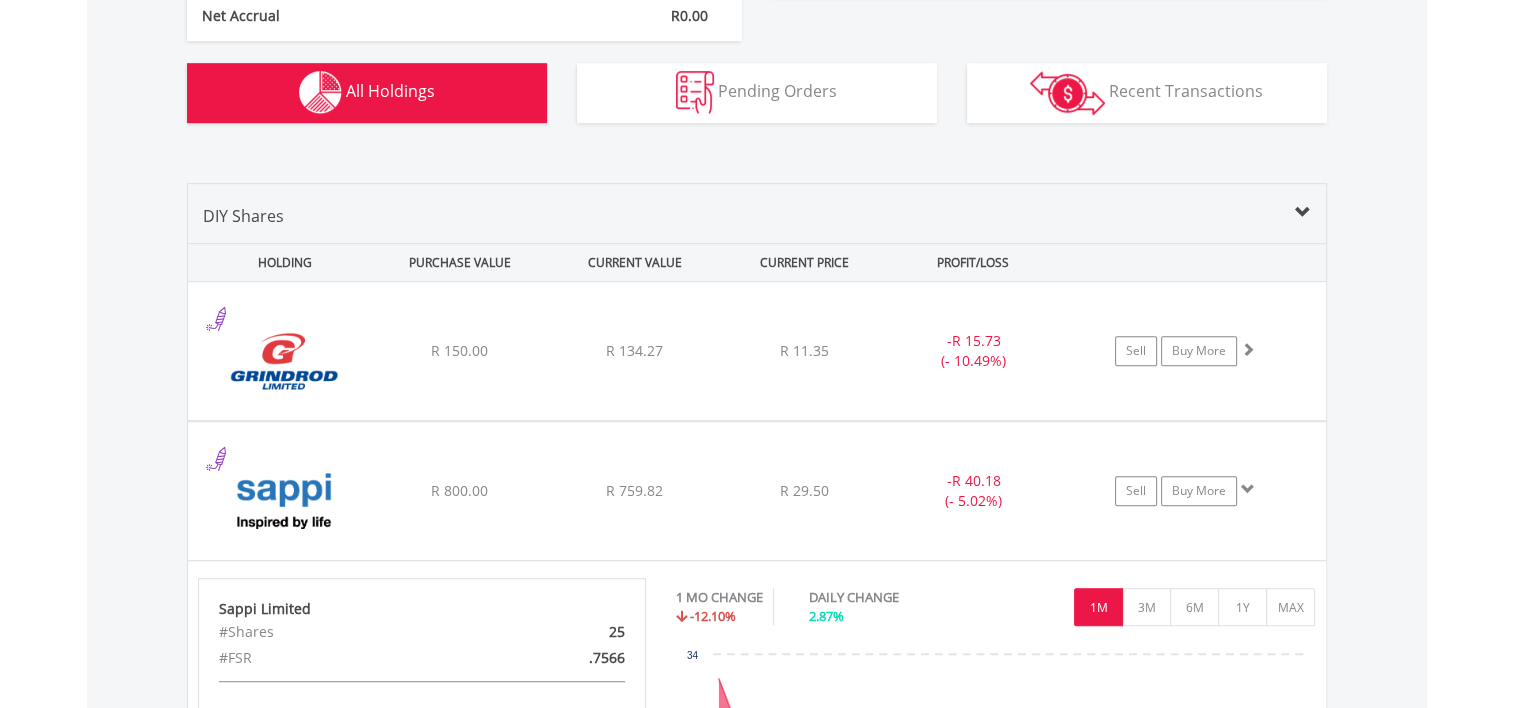 click on "Value View
Share View
DIY Shares
HOLDING
PURCHASE VALUE
CURRENT VALUE
CURRENT PRICE
PROFIT/LOSS
﻿
Grindrod Limited
R 150.00
R 134.27
R 11.35
-  R 15.73 (- 10.49%)
Buy More" at bounding box center [757, 647] 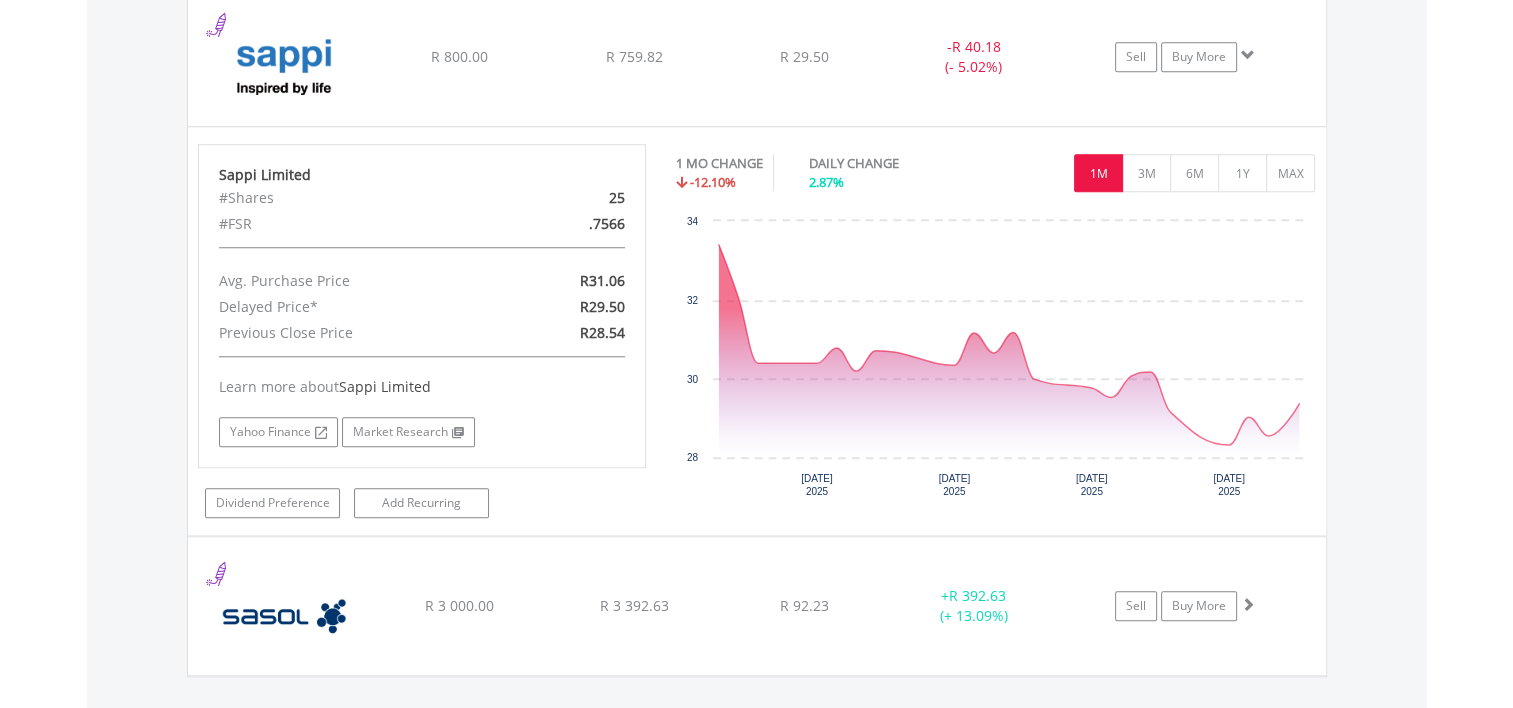 scroll, scrollTop: 1780, scrollLeft: 0, axis: vertical 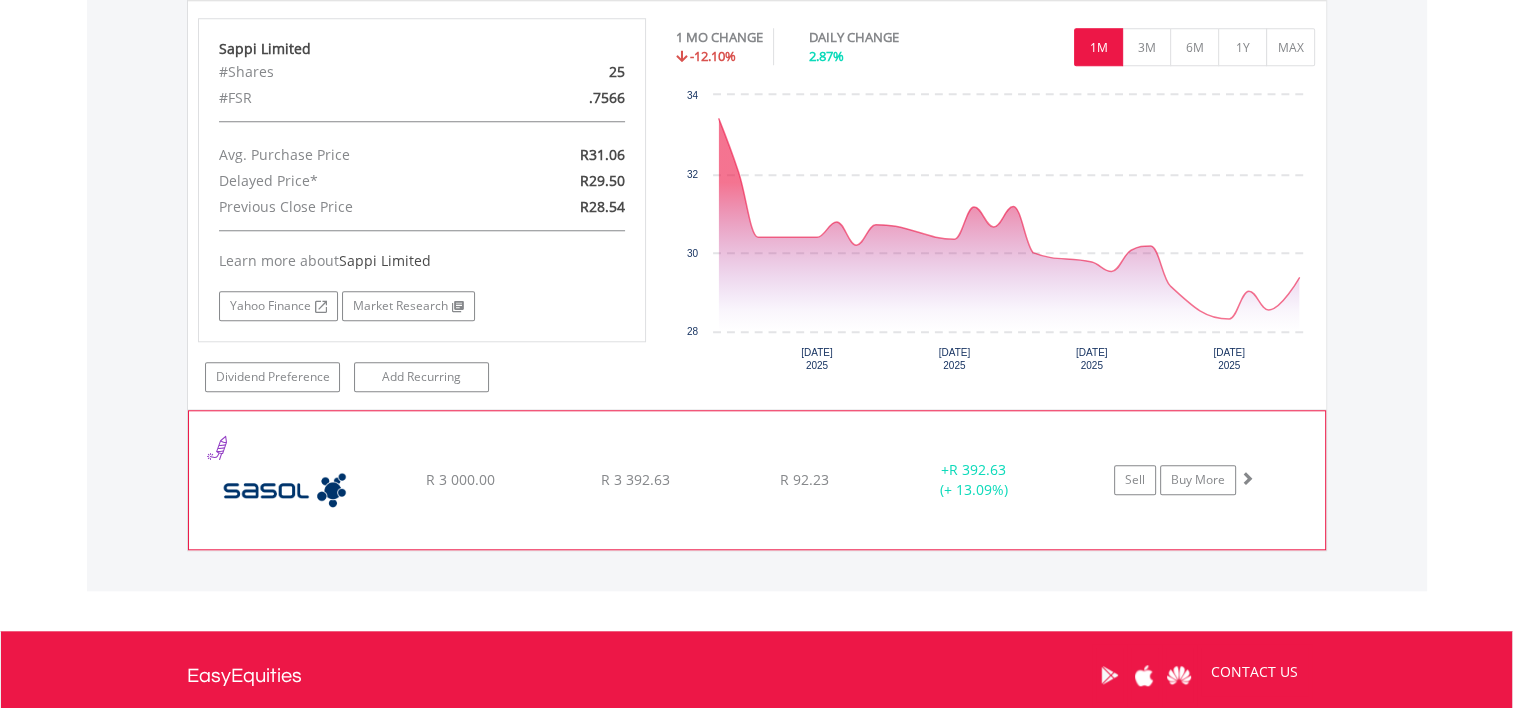click on "﻿
Sasol Limited
R 3 000.00
R 3 392.63
R 92.23
+  R 392.63 (+ 13.09%)
Sell
Buy More" at bounding box center (757, -209) 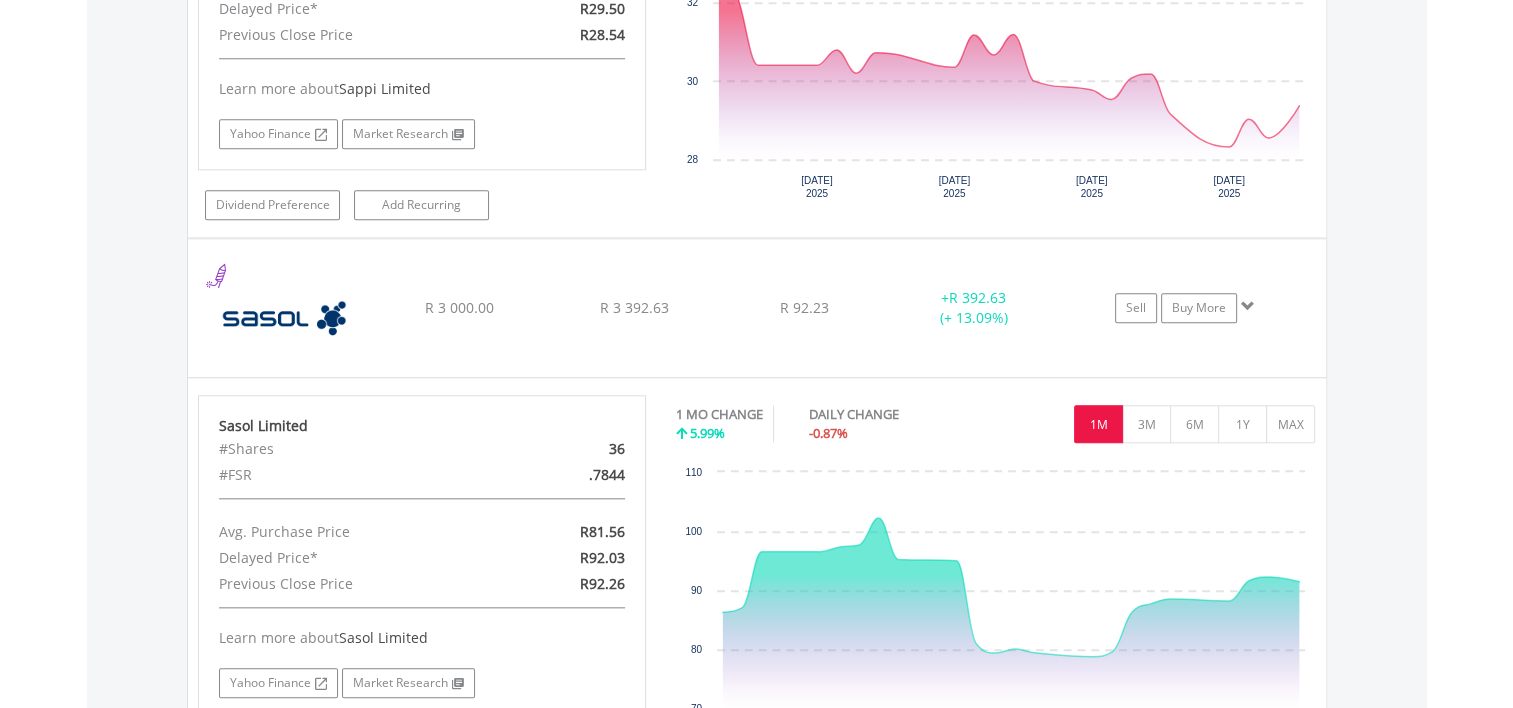 scroll, scrollTop: 1940, scrollLeft: 0, axis: vertical 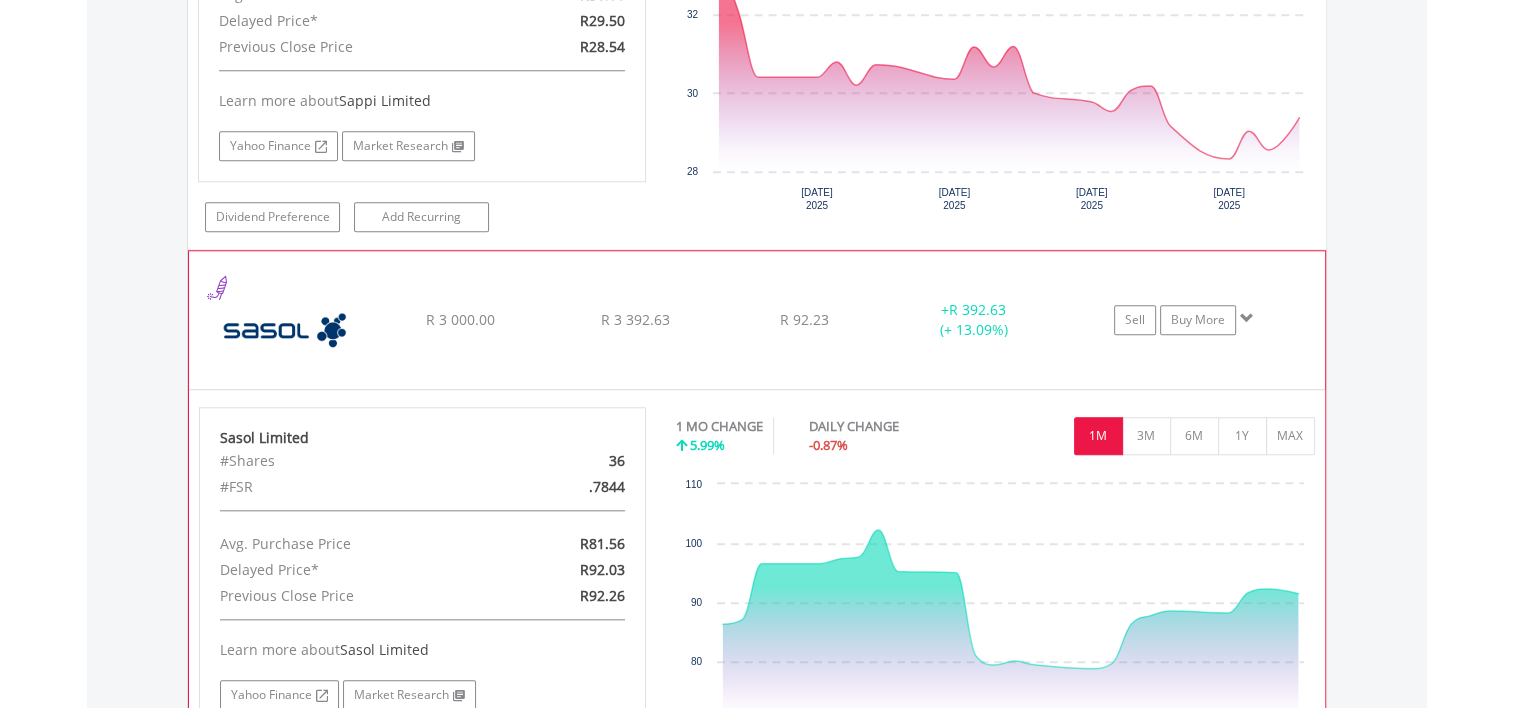 click at bounding box center [1247, 318] 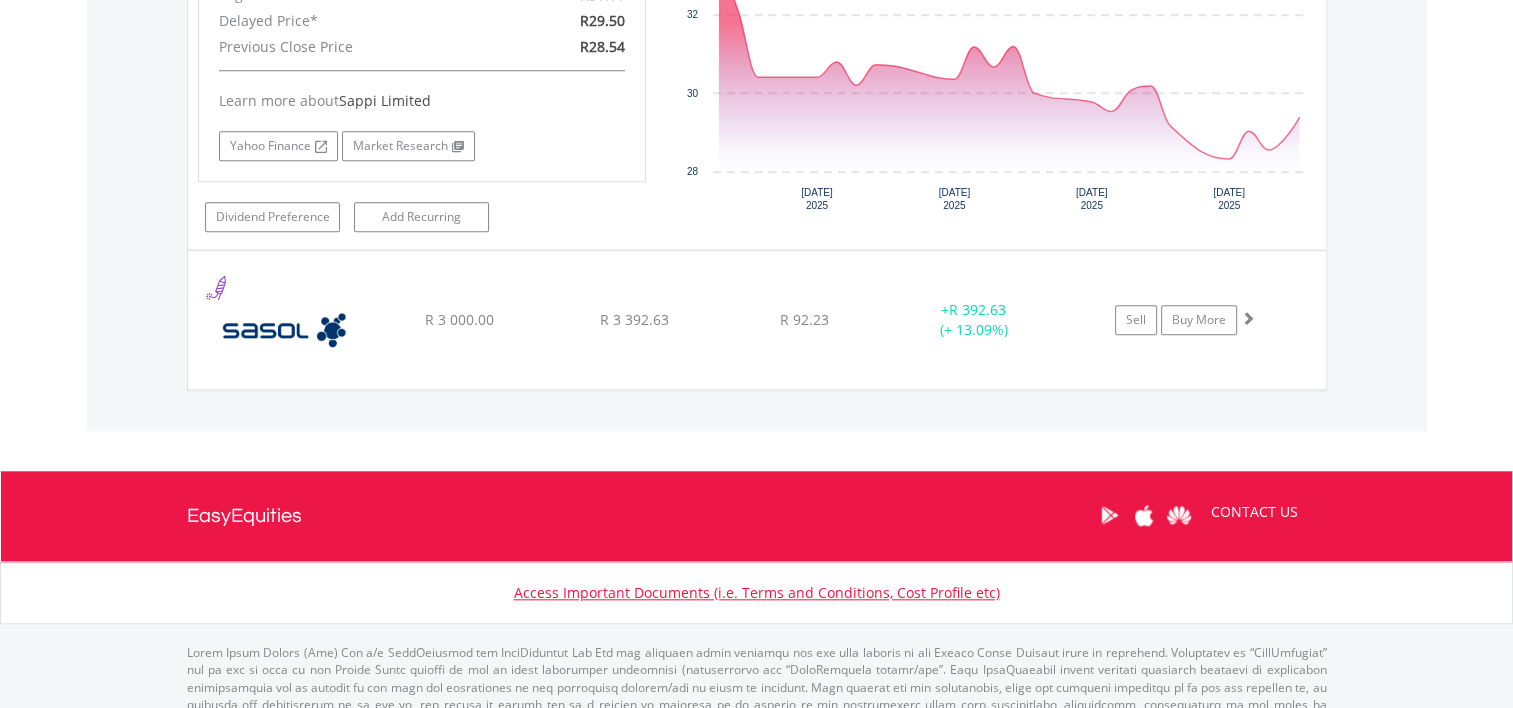click on "Value View
Share View
DIY Shares
HOLDING
PURCHASE VALUE
CURRENT VALUE
CURRENT PRICE
PROFIT/LOSS
﻿
Grindrod Limited
R 150.00
R 134.27
R 11.35
-  R 15.73 (- 10.49%)
Buy More" at bounding box center [757, -73] 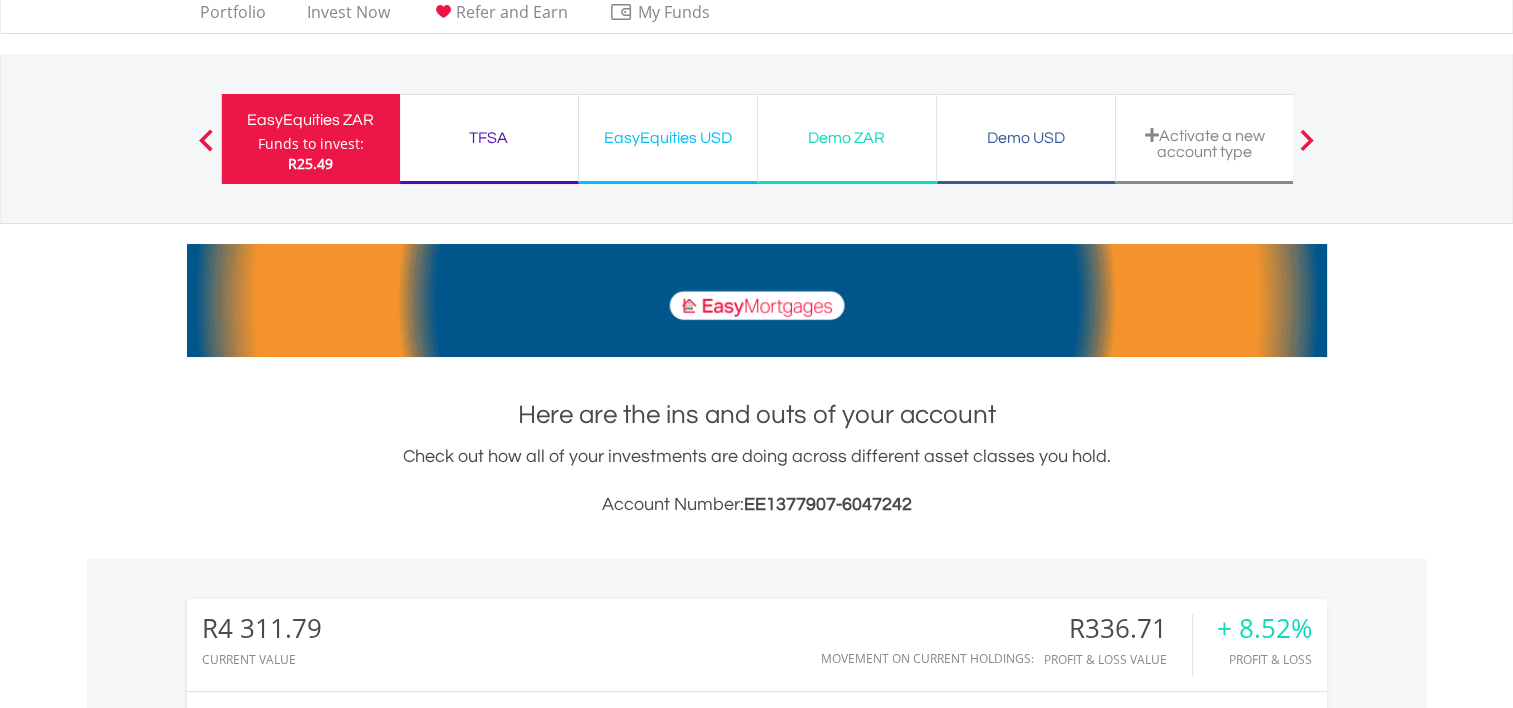 scroll, scrollTop: 20, scrollLeft: 0, axis: vertical 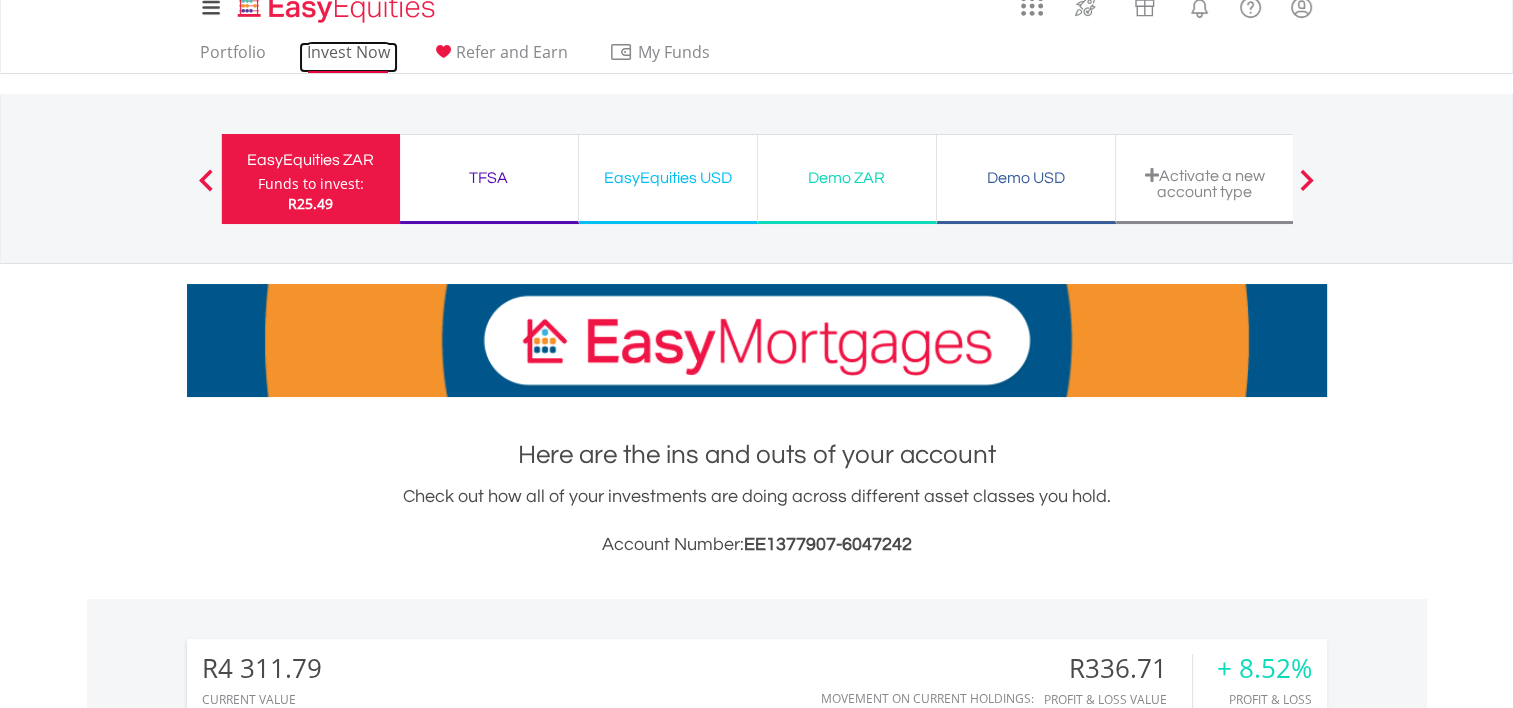 click on "Invest Now" at bounding box center [348, 57] 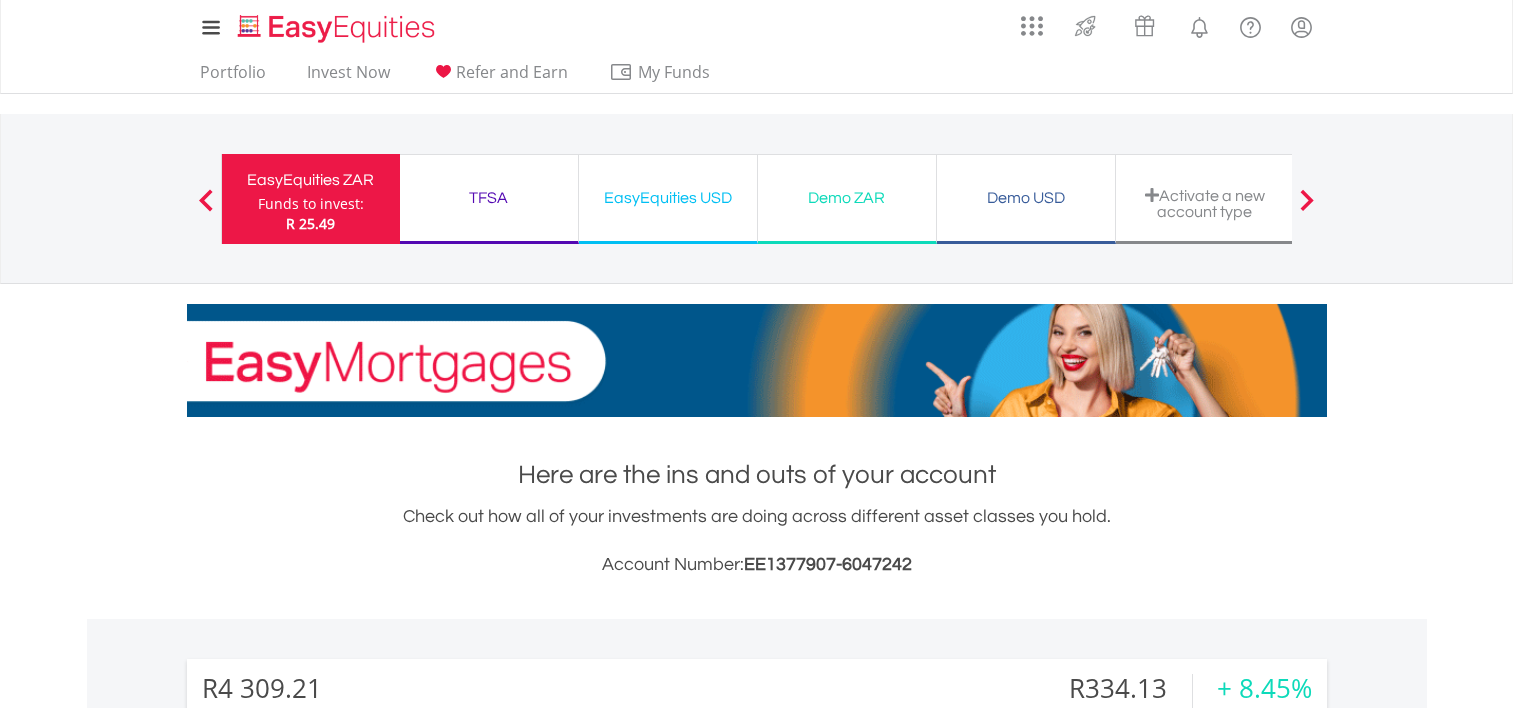 scroll, scrollTop: 0, scrollLeft: 0, axis: both 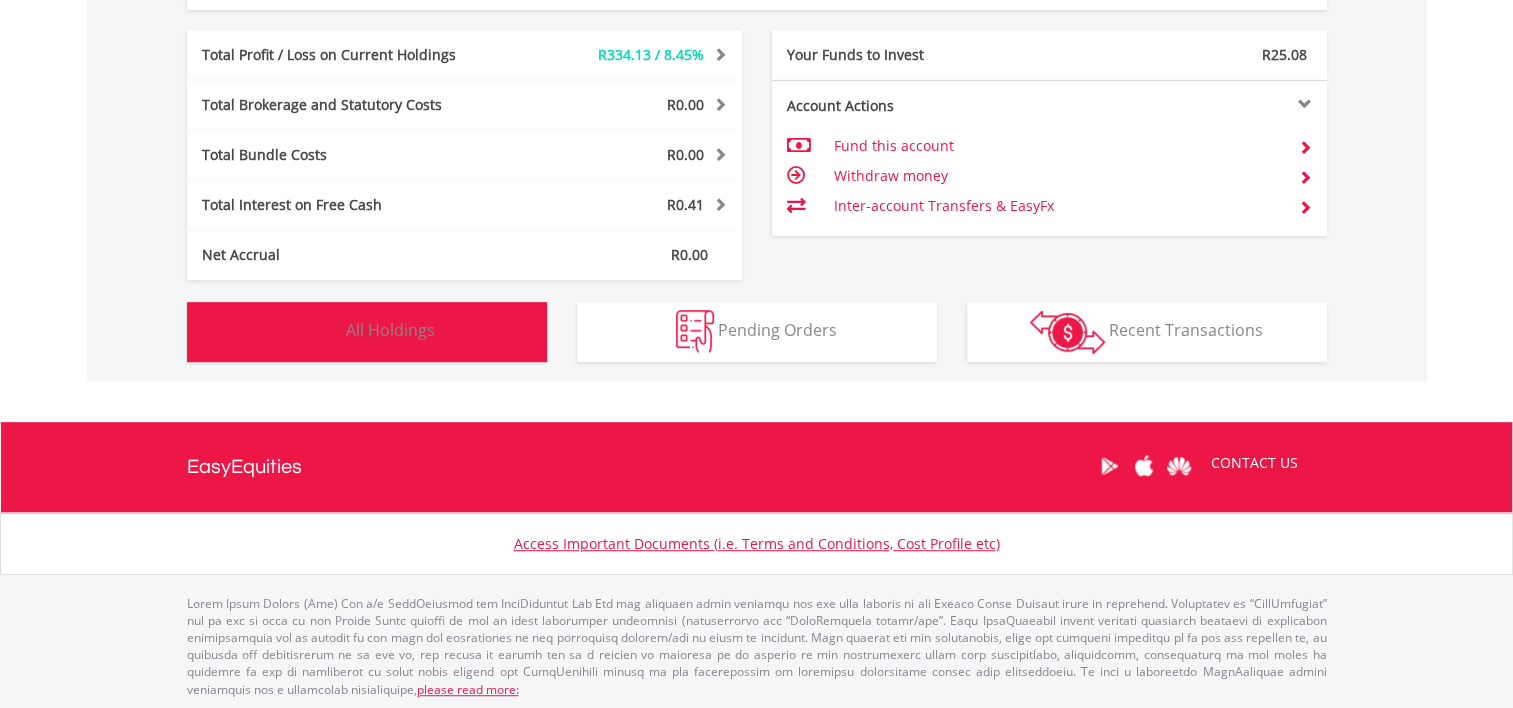 click on "Holdings
All Holdings" at bounding box center [367, 332] 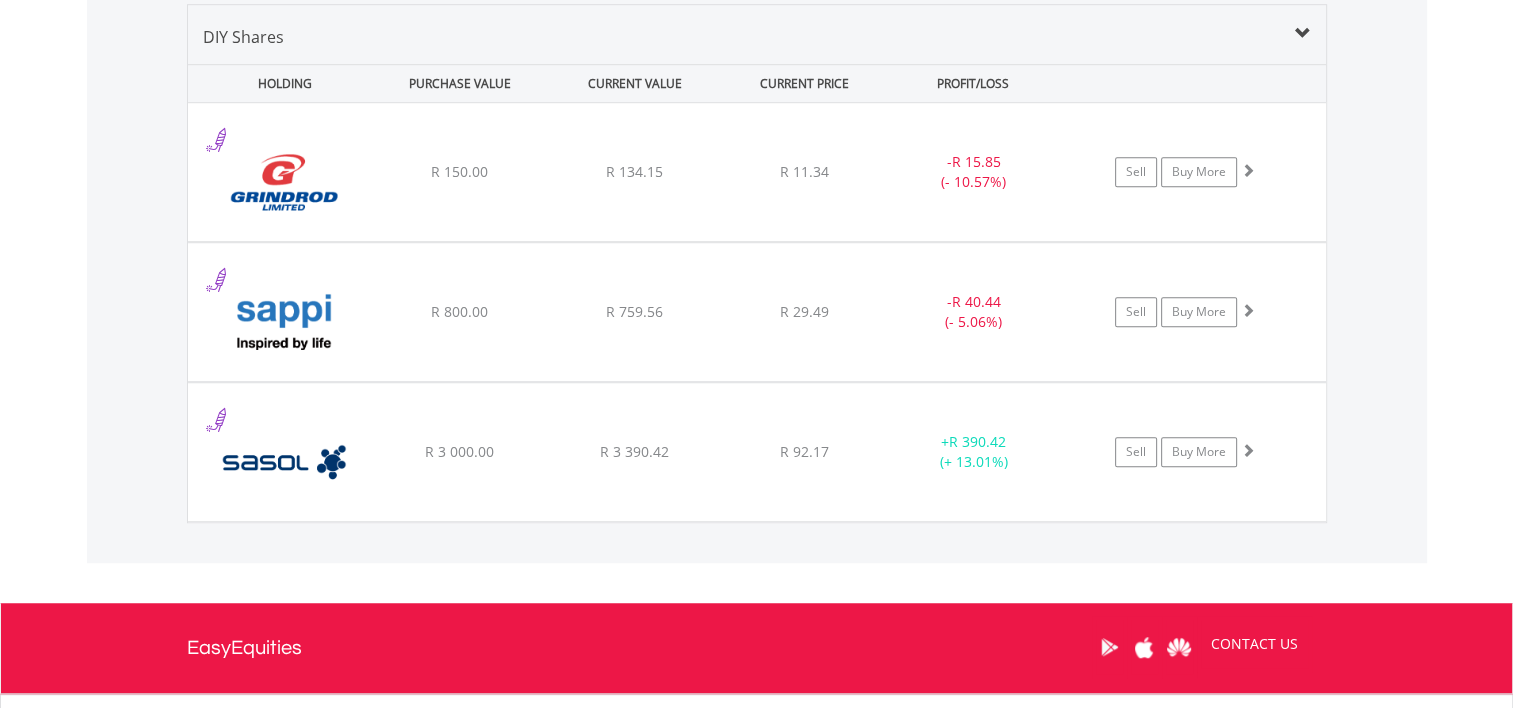 scroll, scrollTop: 1401, scrollLeft: 0, axis: vertical 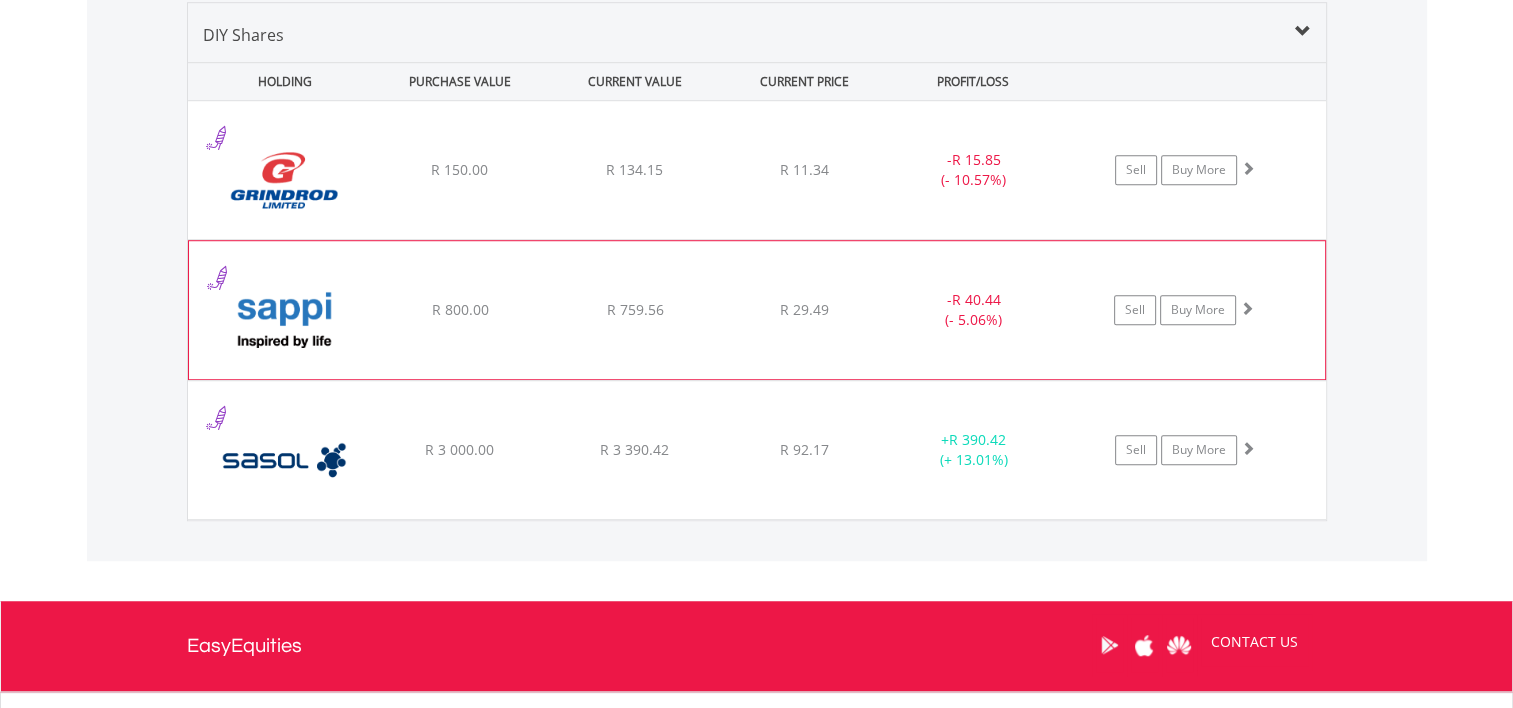 click on "﻿
Sappi Limited
R 800.00
R 759.56
R 29.49
-  R 40.44 (- 5.06%)
Sell
Buy More" at bounding box center (757, 170) 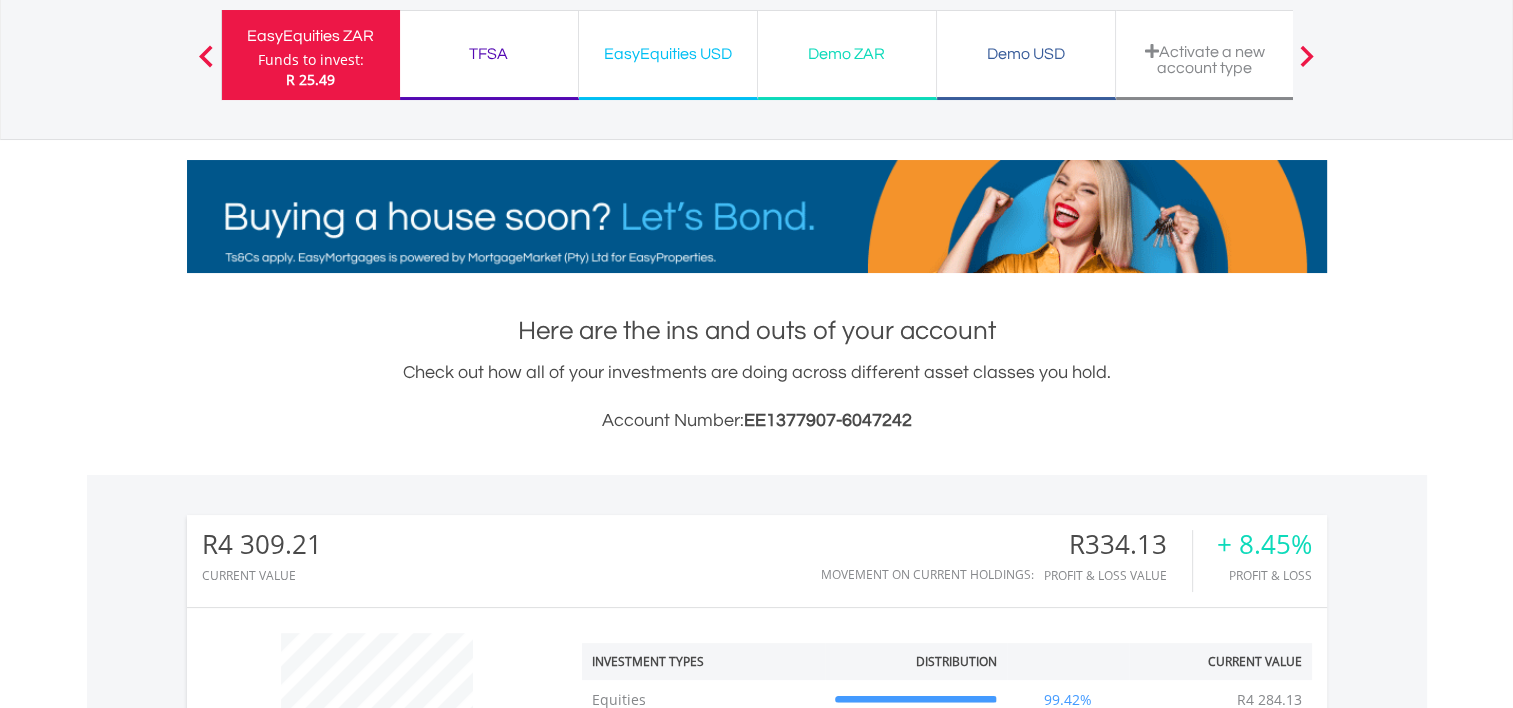 scroll, scrollTop: 121, scrollLeft: 0, axis: vertical 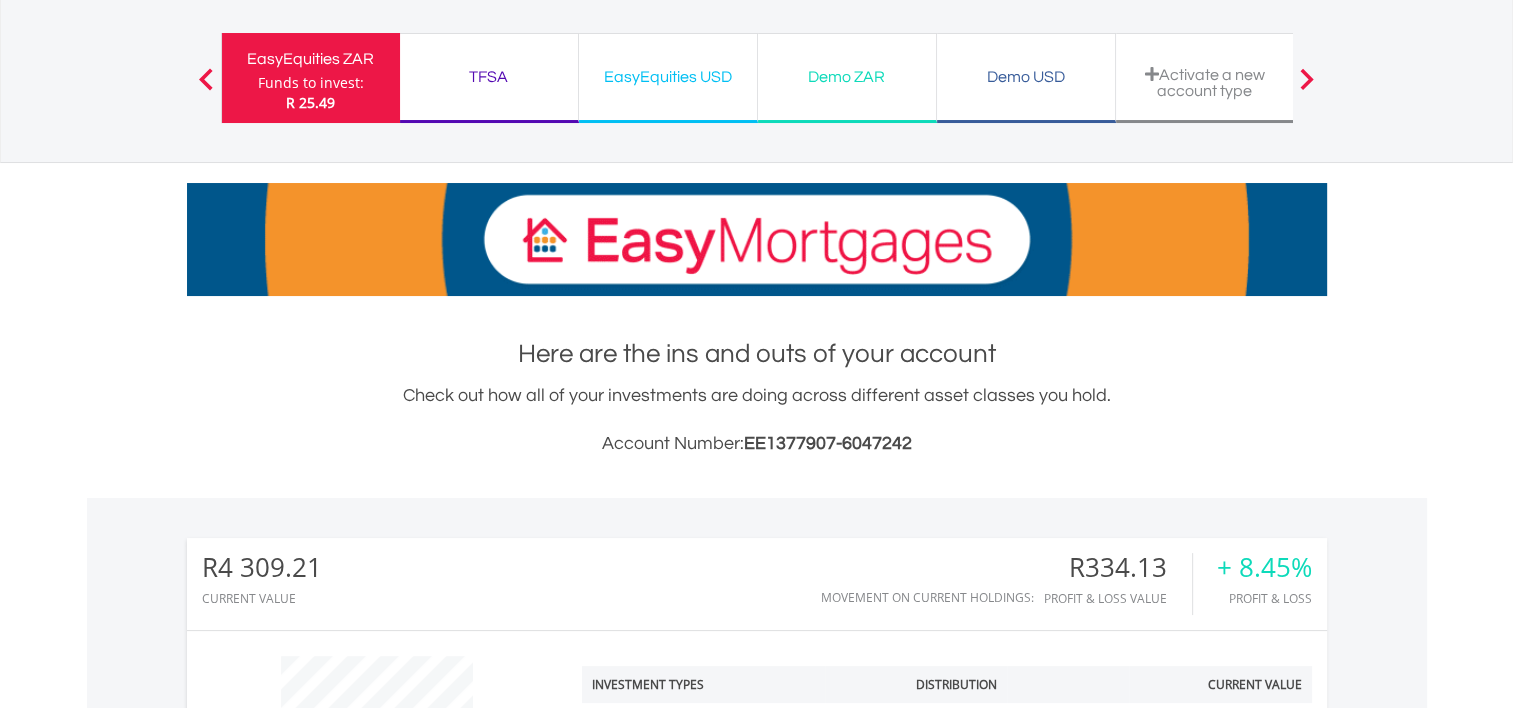 click on "My Investments
Invest Now
New Listings
Sell
My Recurring Investments
Pending Orders
Switch Unit Trusts
Vouchers
Buy a Voucher
Redeem a Voucher" at bounding box center [756, 1237] 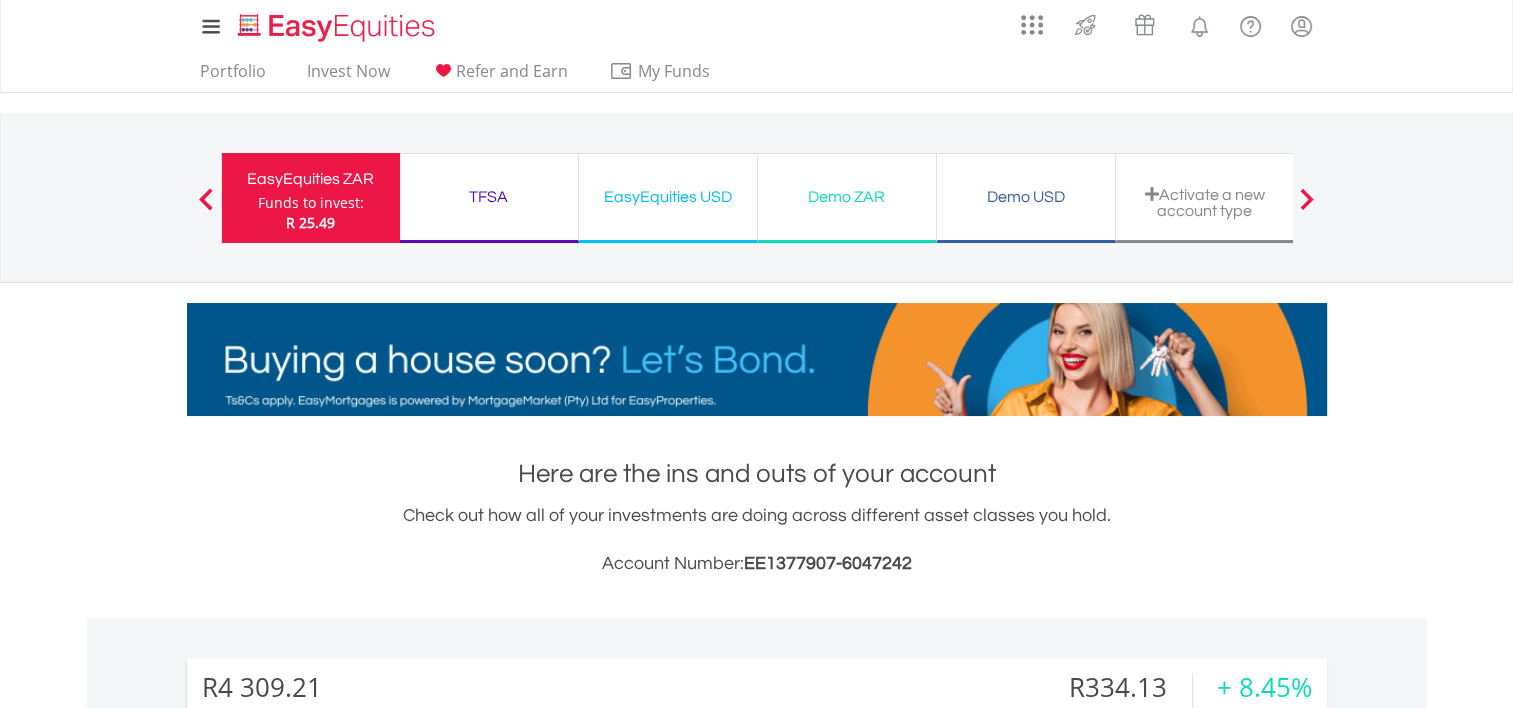 scroll, scrollTop: 0, scrollLeft: 0, axis: both 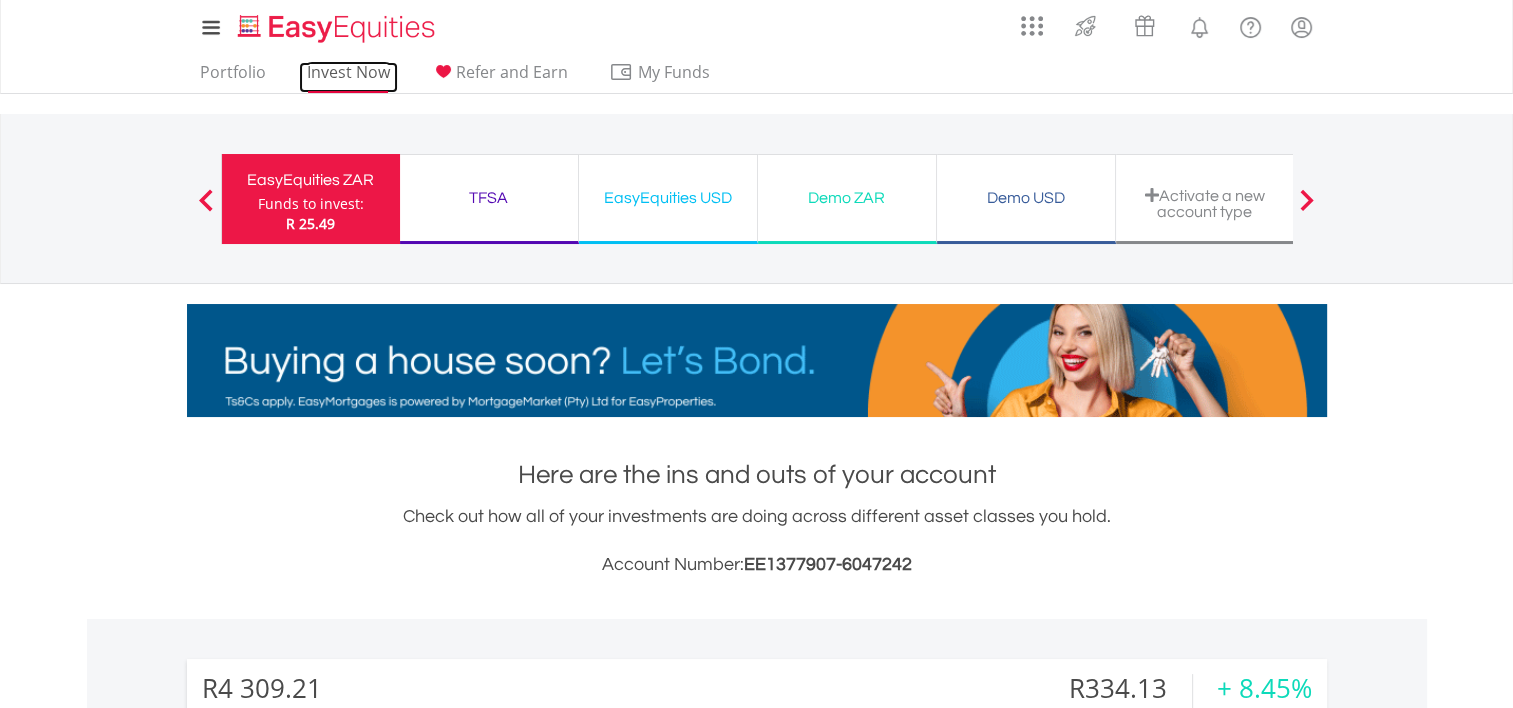 click on "Invest Now" at bounding box center (348, 77) 